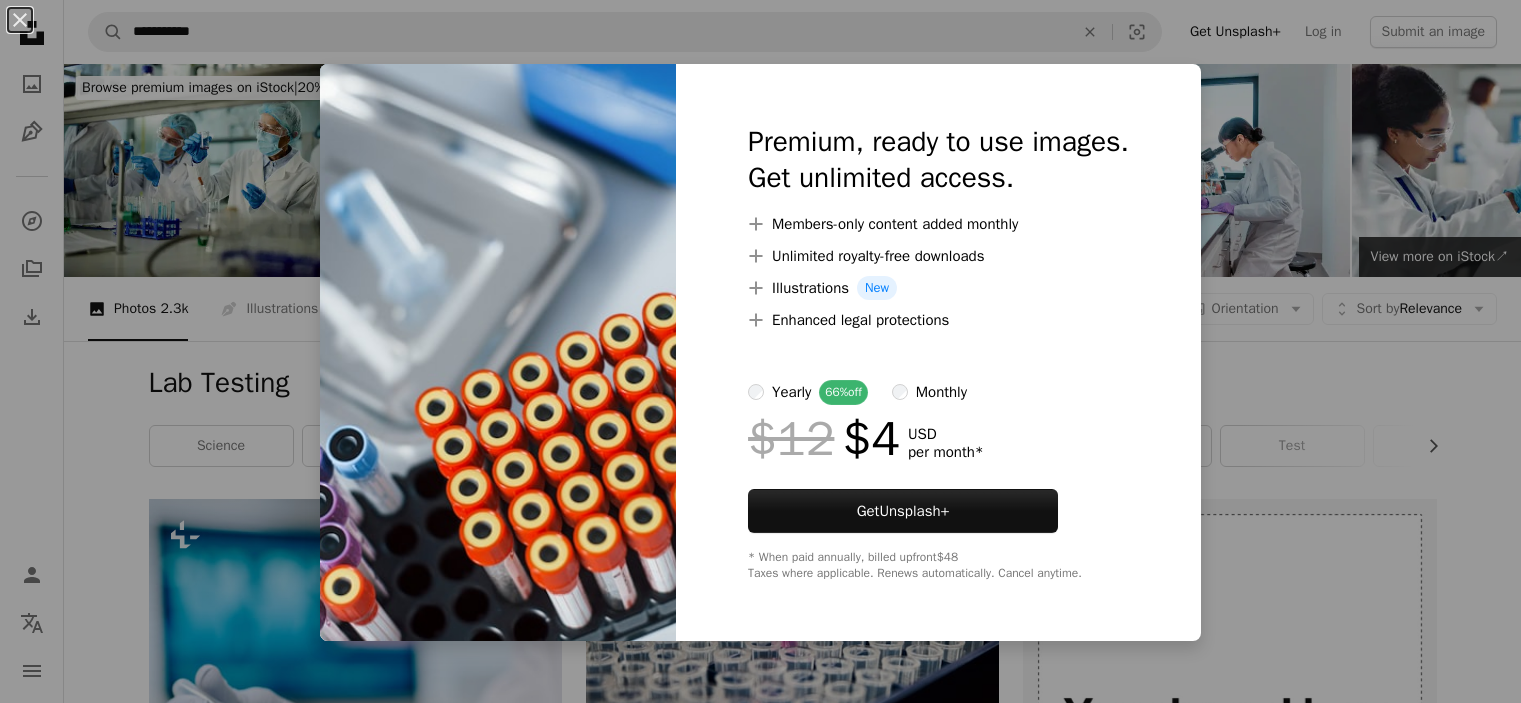 scroll, scrollTop: 3100, scrollLeft: 0, axis: vertical 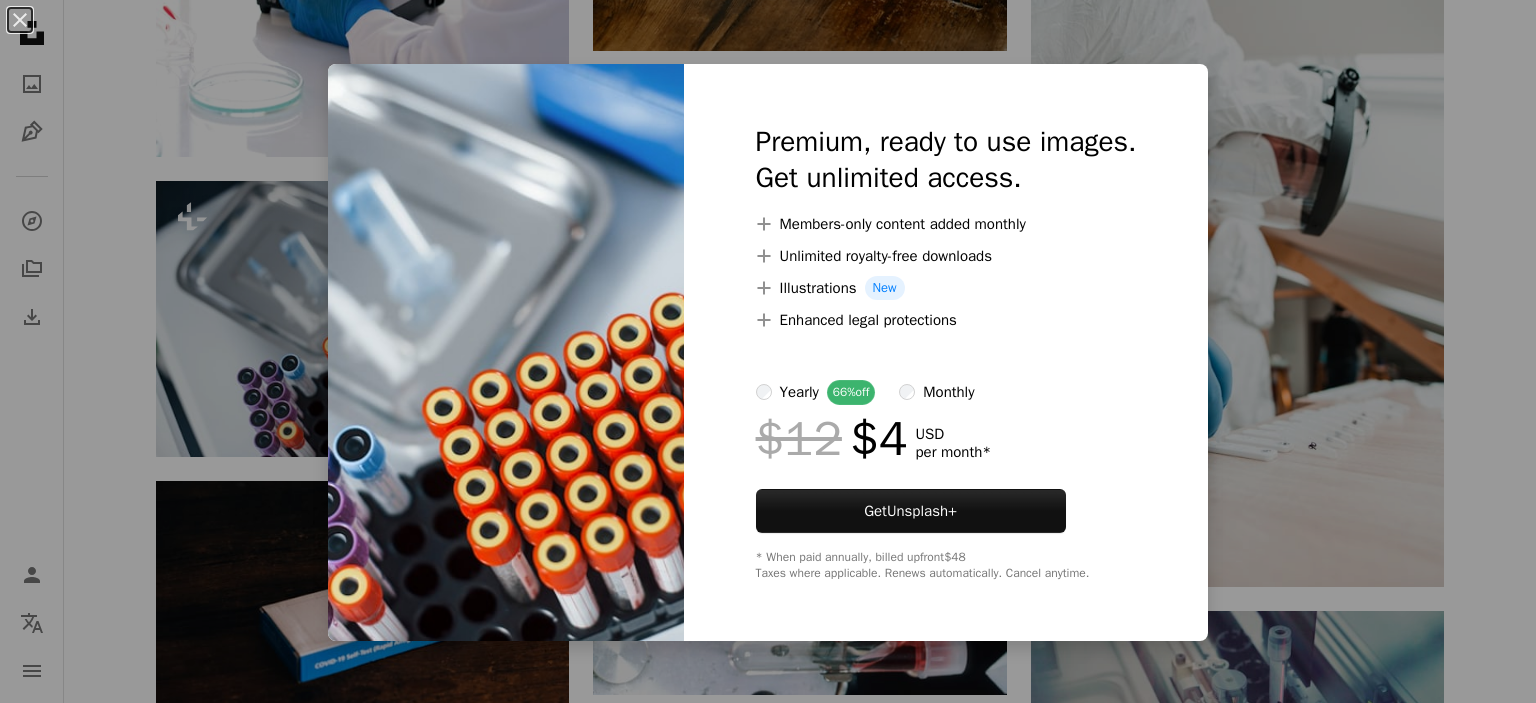click on "An X shape Premium, ready to use images. Get unlimited access. A plus sign Members-only content added monthly A plus sign Unlimited royalty-free downloads A plus sign Illustrations  New A plus sign Enhanced legal protections yearly 66%  off monthly $12   $4 USD per month * Get  Unsplash+ * When paid annually, billed upfront  $48 Taxes where applicable. Renews automatically. Cancel anytime." at bounding box center [768, 351] 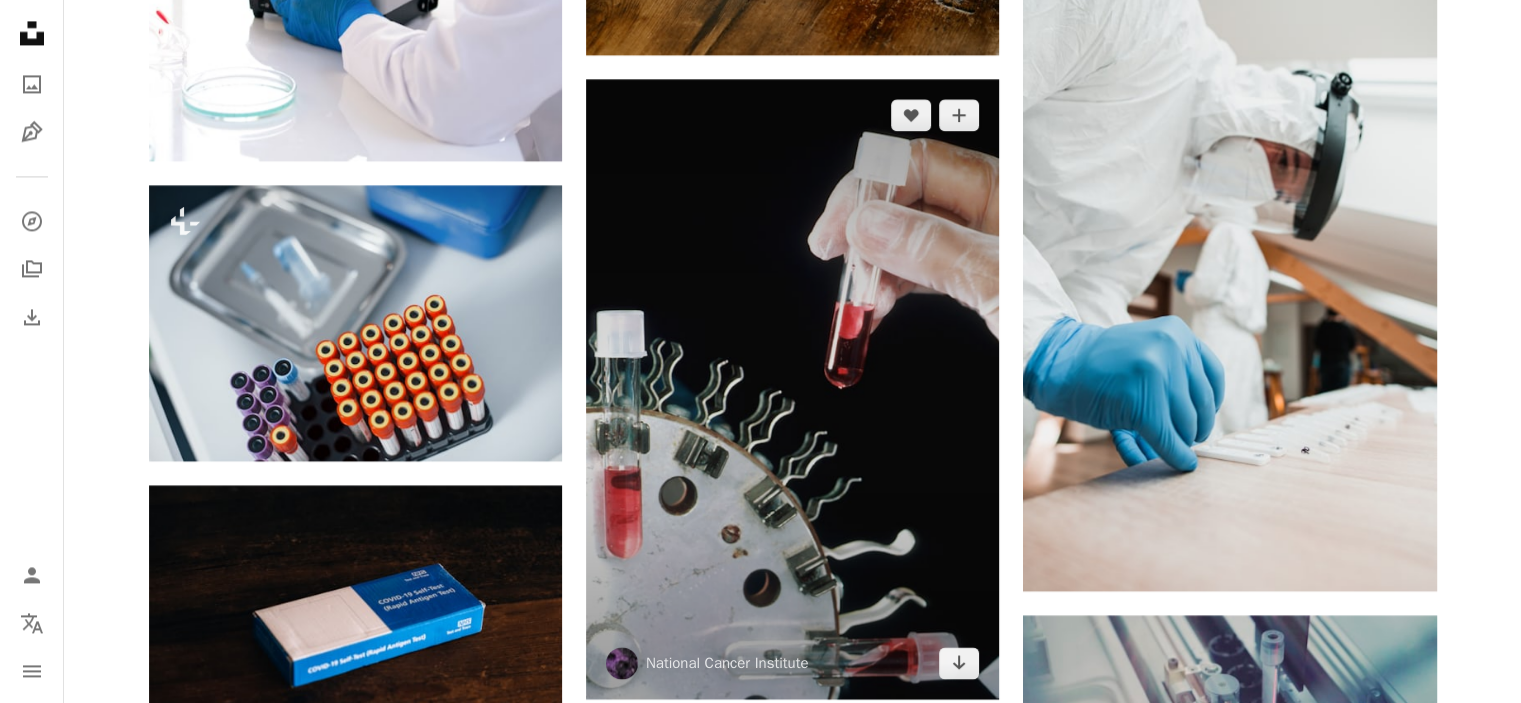 scroll, scrollTop: 3100, scrollLeft: 0, axis: vertical 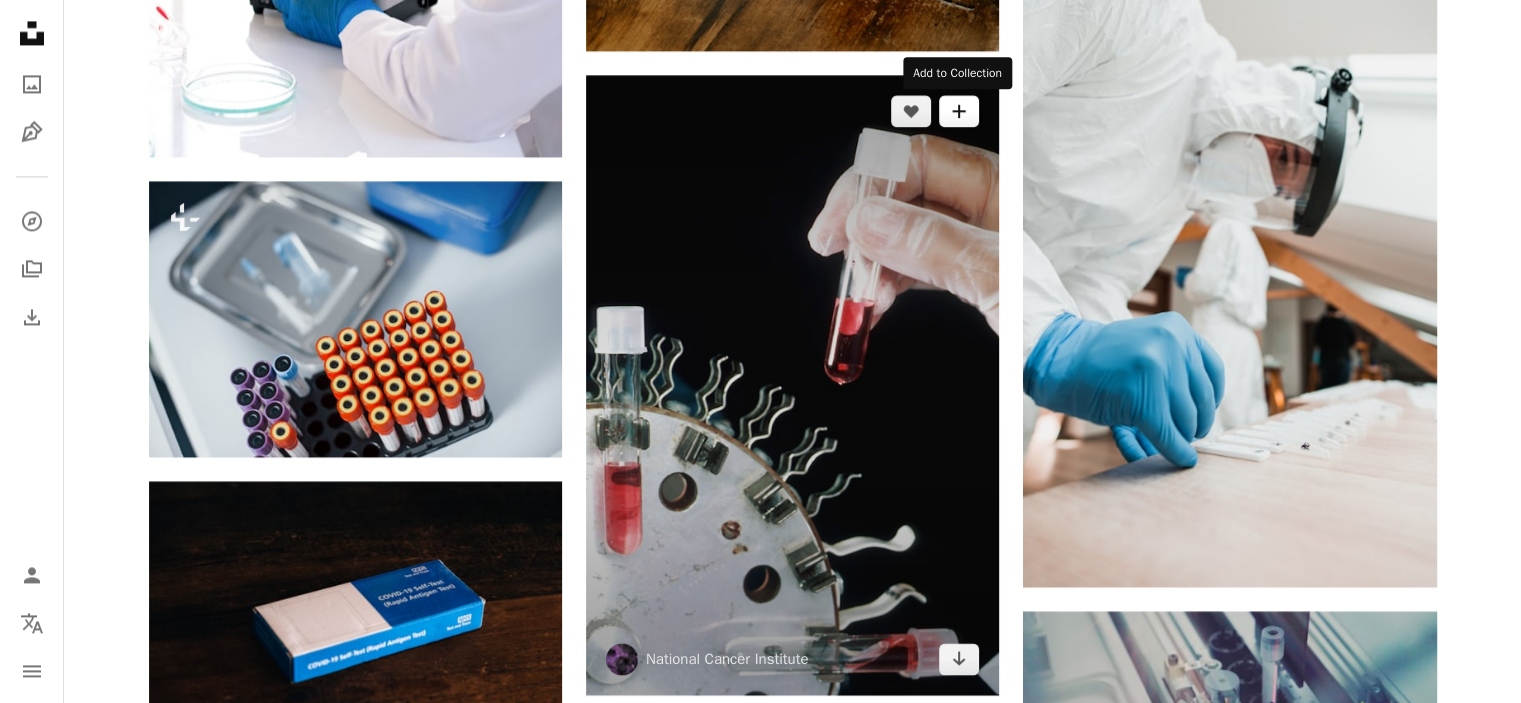 click 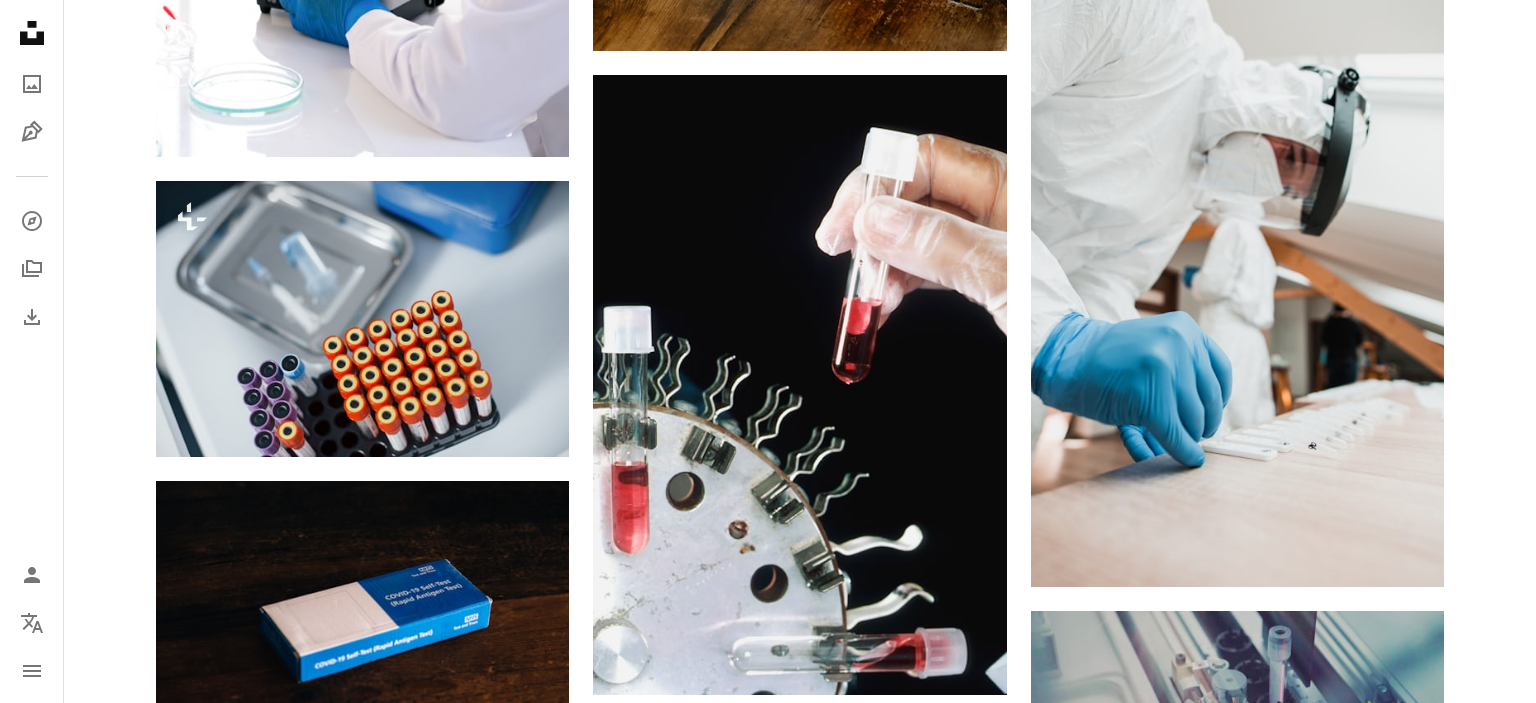 click on "An X shape Join Unsplash Already have an account?  Login First name Last name Email Username  (only letters, numbers and underscores) Password  (min. 8 char) Join By joining, you agree to the  Terms  and  Privacy Policy ." at bounding box center (768, 3509) 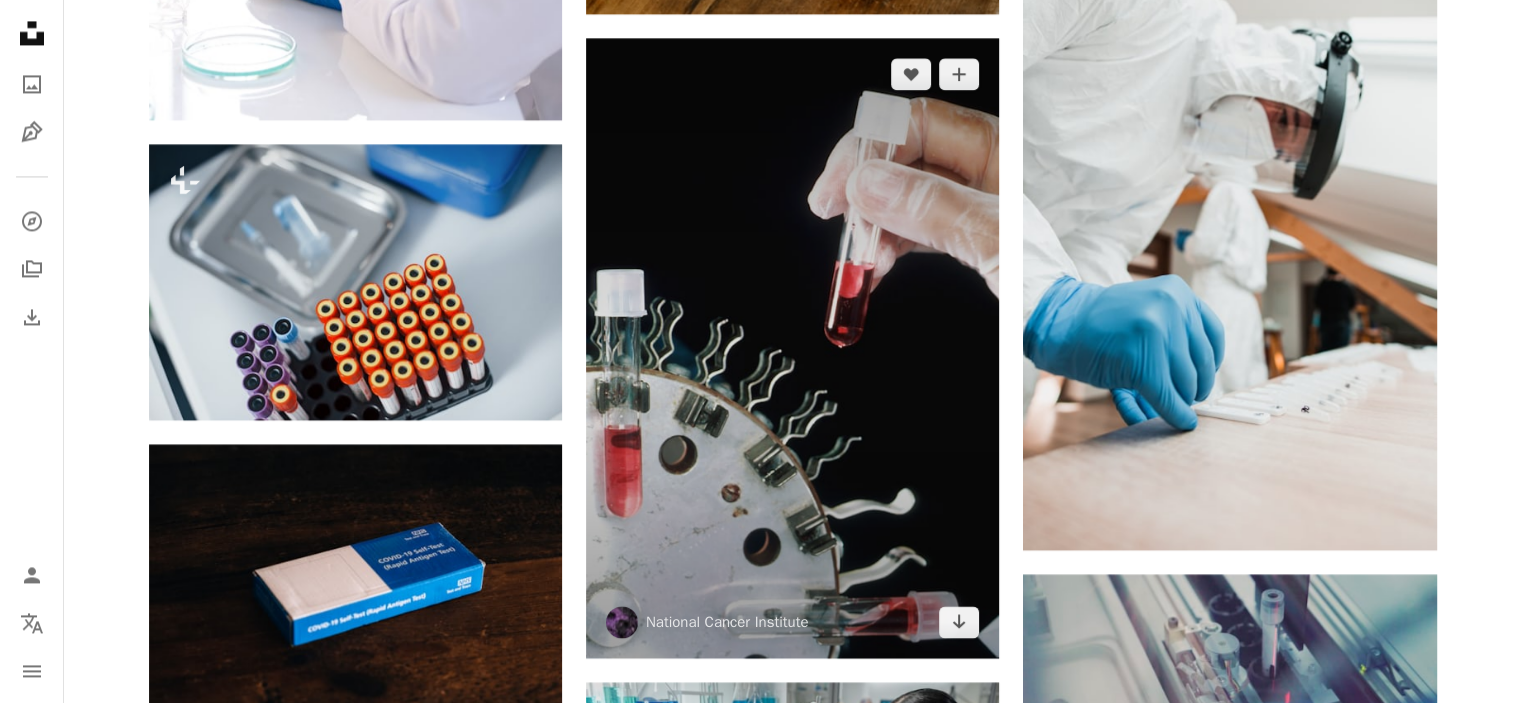 scroll, scrollTop: 3200, scrollLeft: 0, axis: vertical 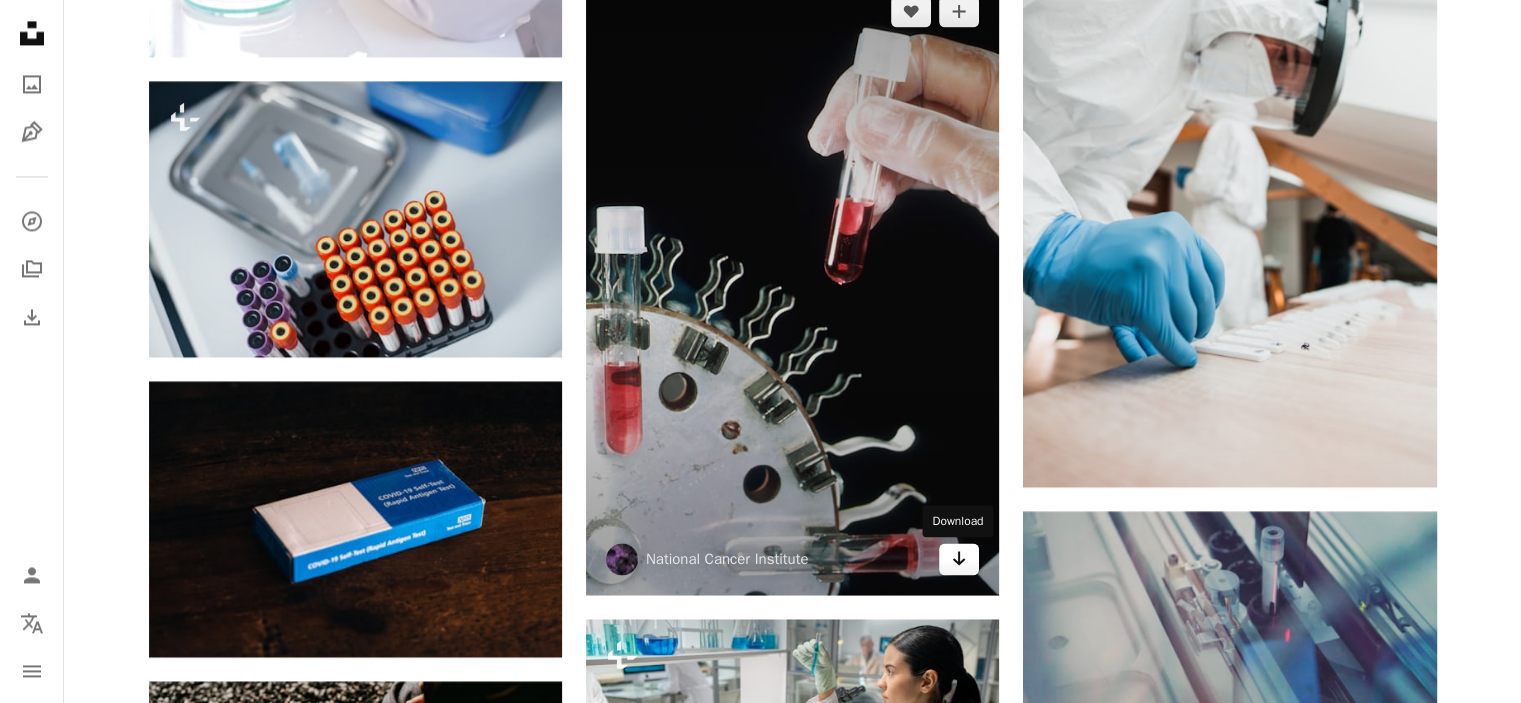 click 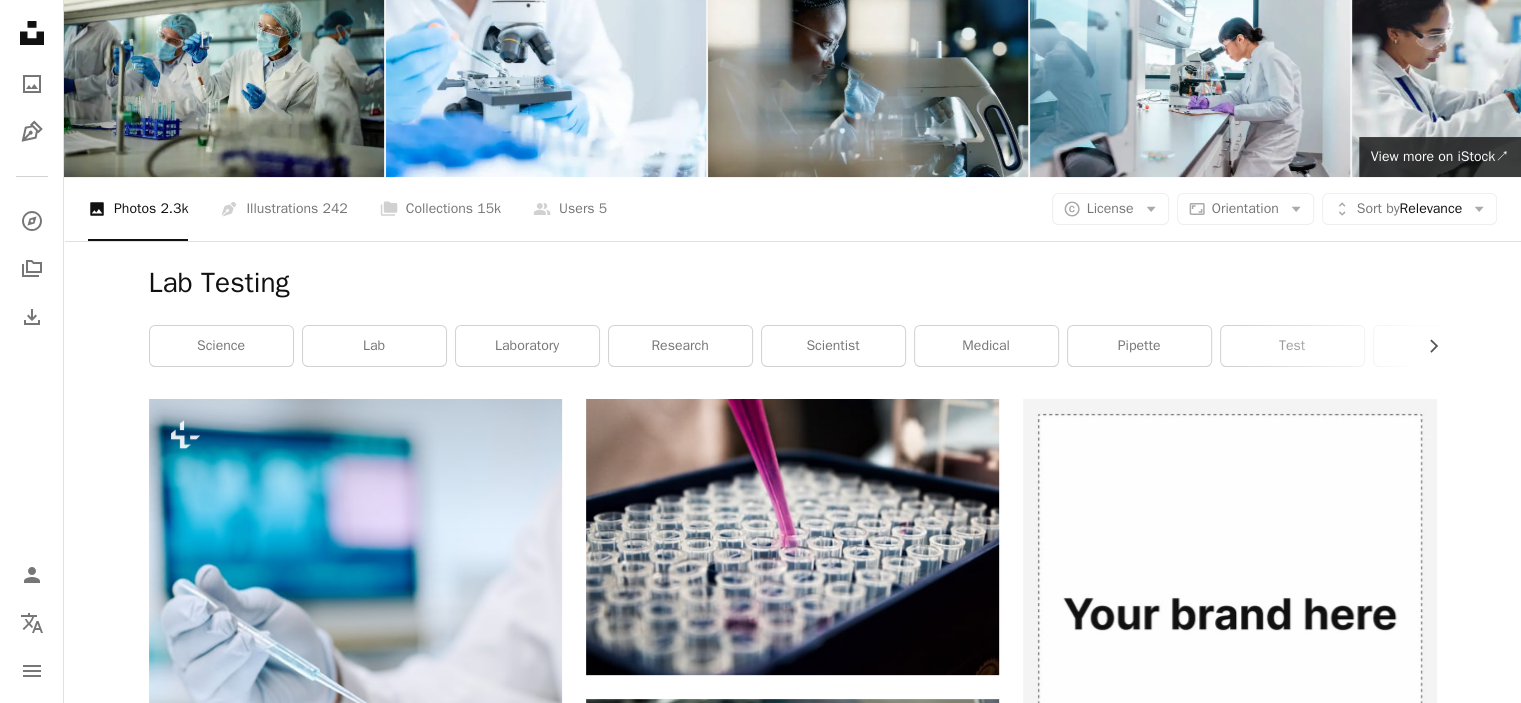 scroll, scrollTop: 0, scrollLeft: 0, axis: both 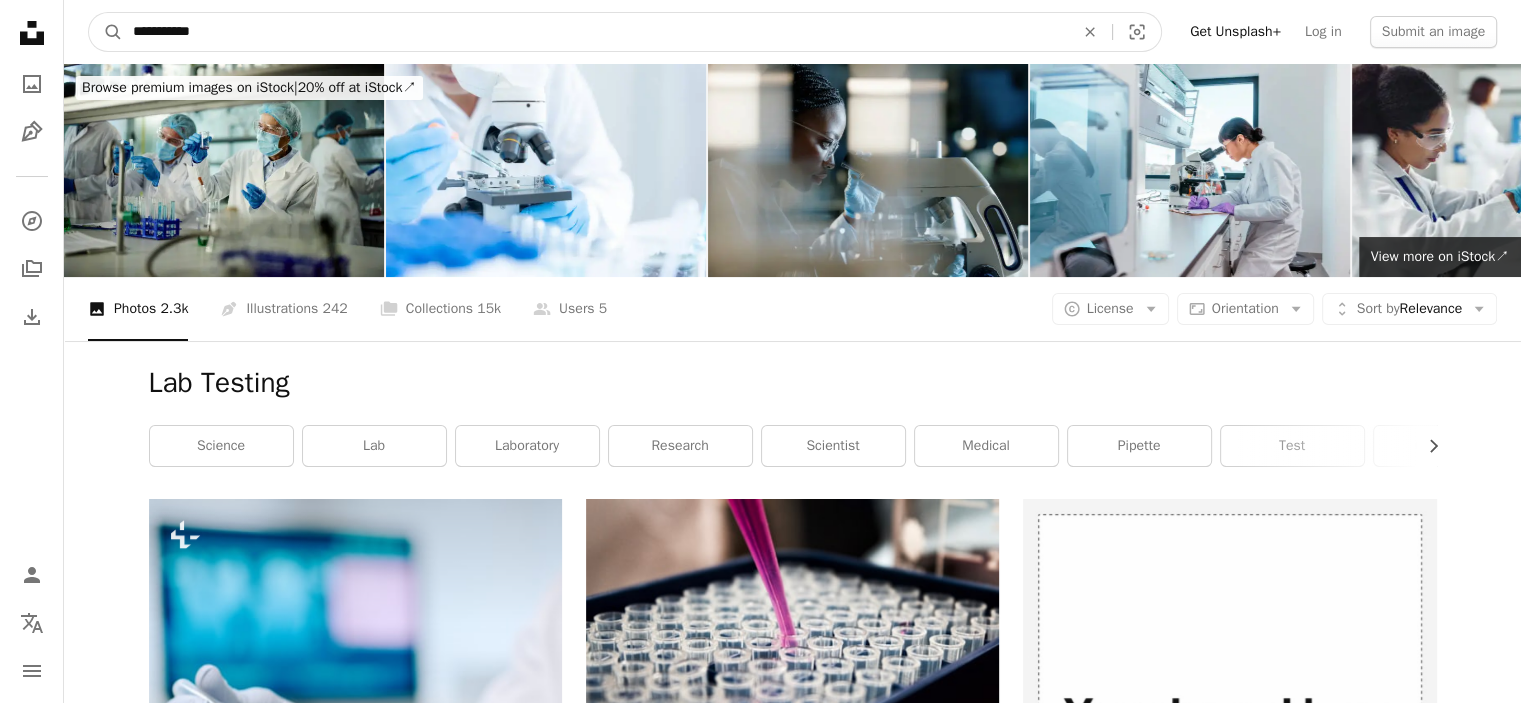 drag, startPoint x: 300, startPoint y: 39, endPoint x: 0, endPoint y: 40, distance: 300.00168 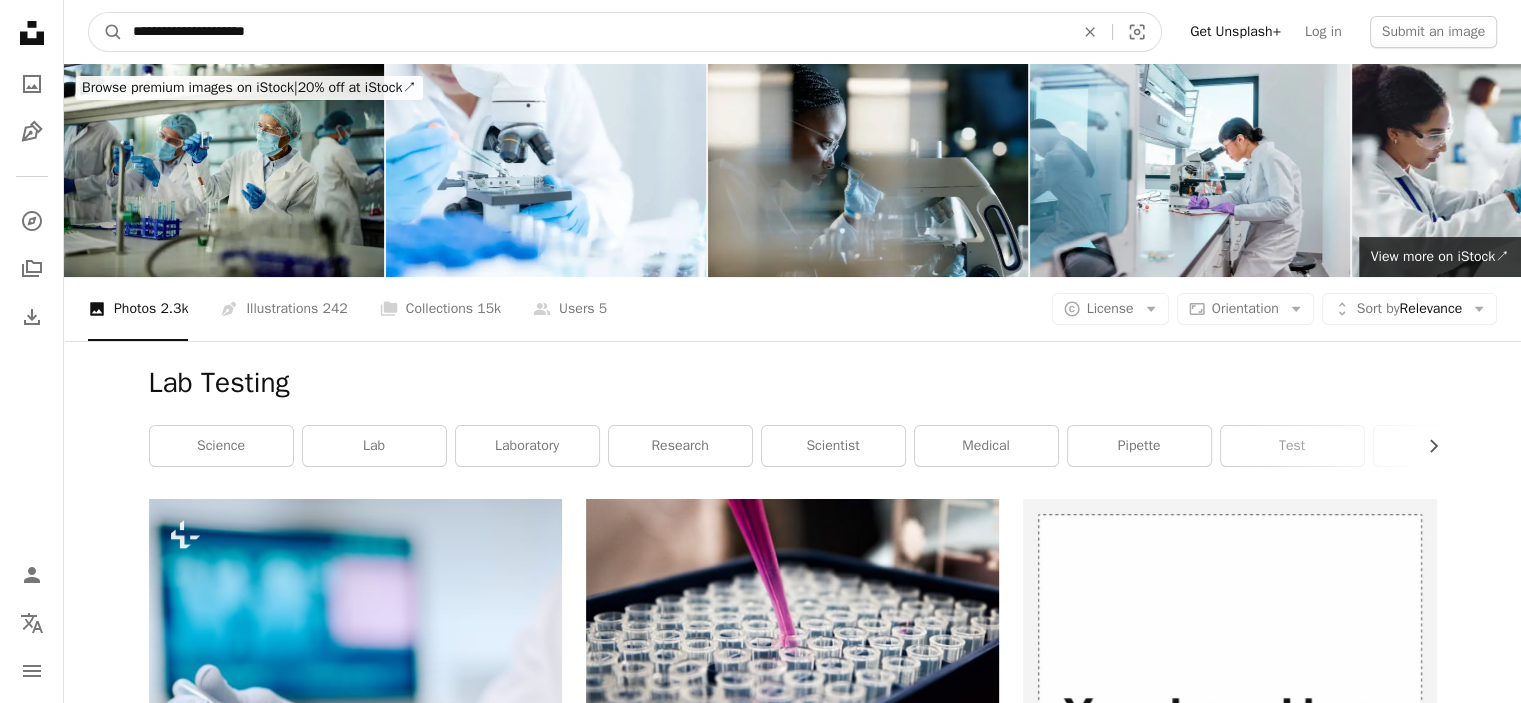 type on "**********" 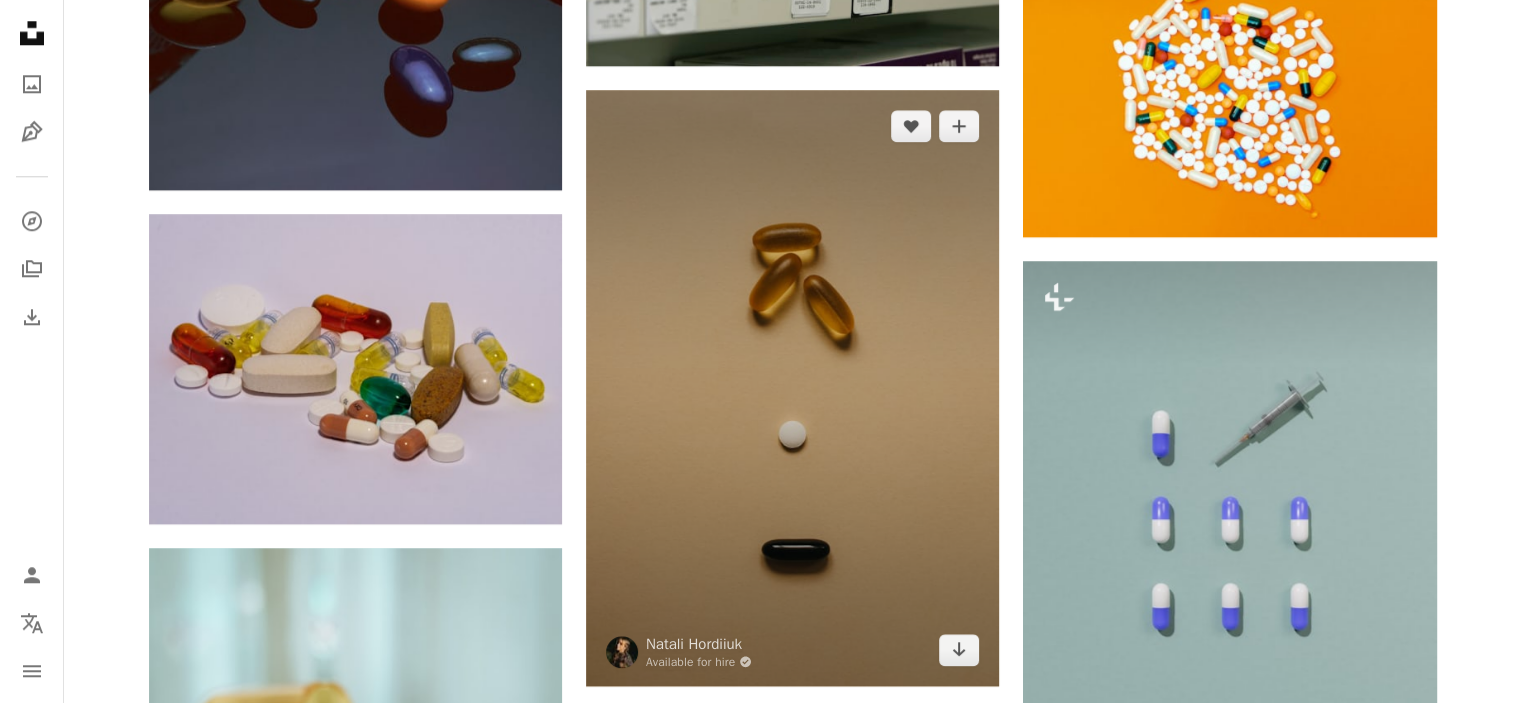 scroll, scrollTop: 2200, scrollLeft: 0, axis: vertical 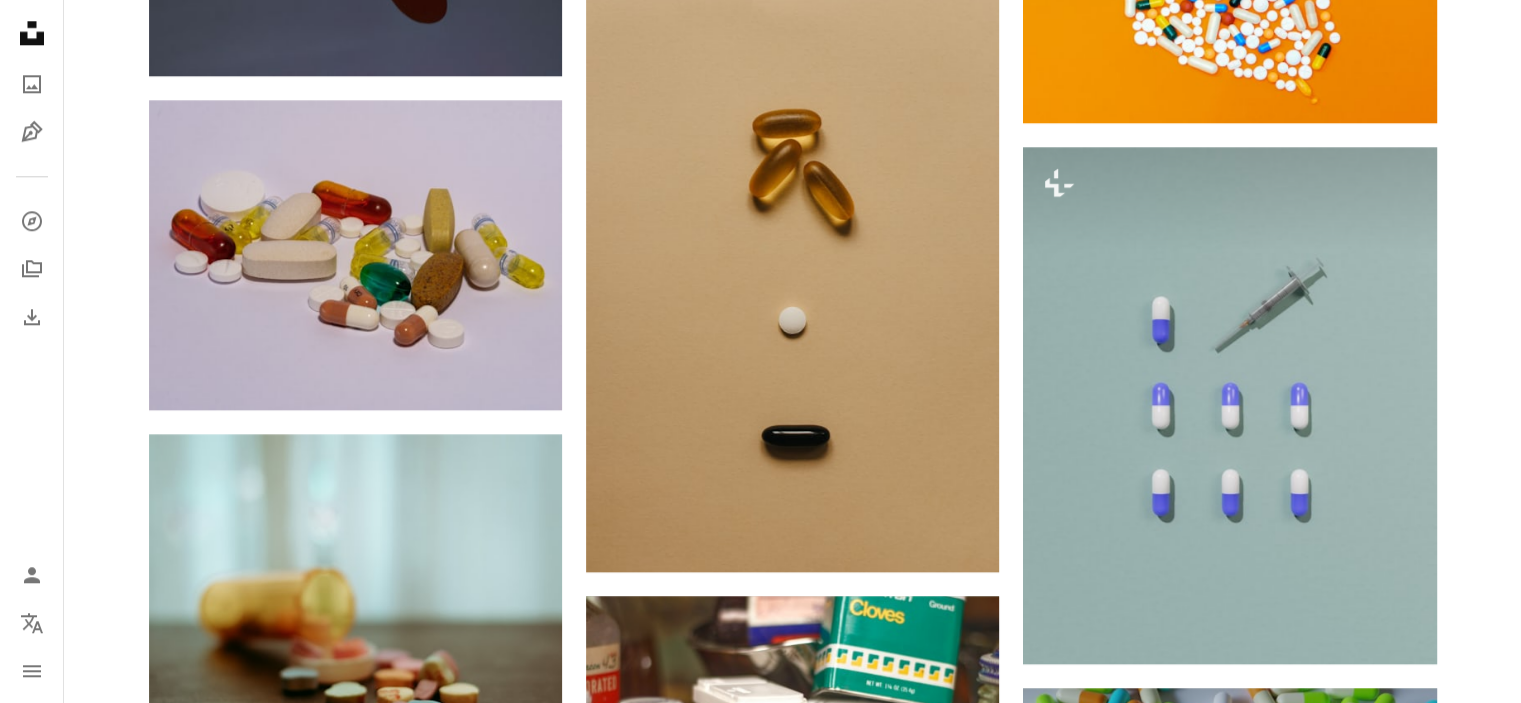 click on "Plus sign for Unsplash+ A heart A plus sign [FIRST] [LAST] For Unsplash+ A lock Download A heart A plus sign [FIRST] [LAST] Available for hire A checkmark inside of a circle Arrow pointing down A heart A plus sign 1Click Available for hire A checkmark inside of a circle Arrow pointing down A heart A plus sign National Cancer Institute Arrow pointing down A heart A plus sign Haberdoedas Available for hire A checkmark inside of a circle Arrow pointing down A heart A plus sign [FIRST] [LAST] Available for hire A checkmark inside of a circle Arrow pointing down A heart A plus sign Derek Finch Arrow pointing down Plus sign for Unsplash+ A heart A plus sign A. C. For Unsplash+ A lock Download A heart A plus sign [FIRST] [LAST] Arrow pointing down A heart A plus sign Supliful - Supplements On Demand Arrow pointing down A heart A plus sign [FIRST] [LAST] Available for hire A checkmark inside of a circle Arrow pointing down A heart A plus sign Natali Hordiiuk Available for hire A checkmark inside of a circle A heart" at bounding box center (792, -241) 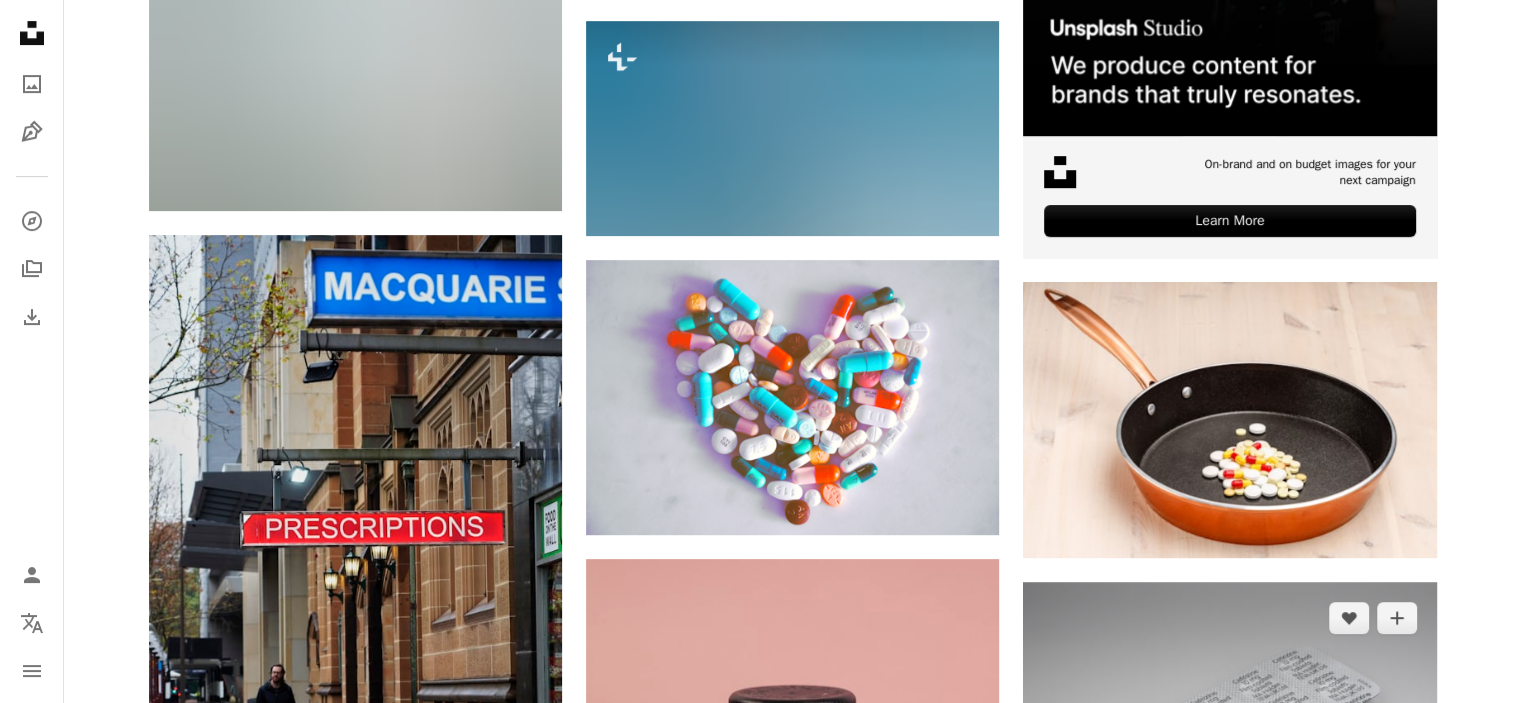 scroll, scrollTop: 744, scrollLeft: 0, axis: vertical 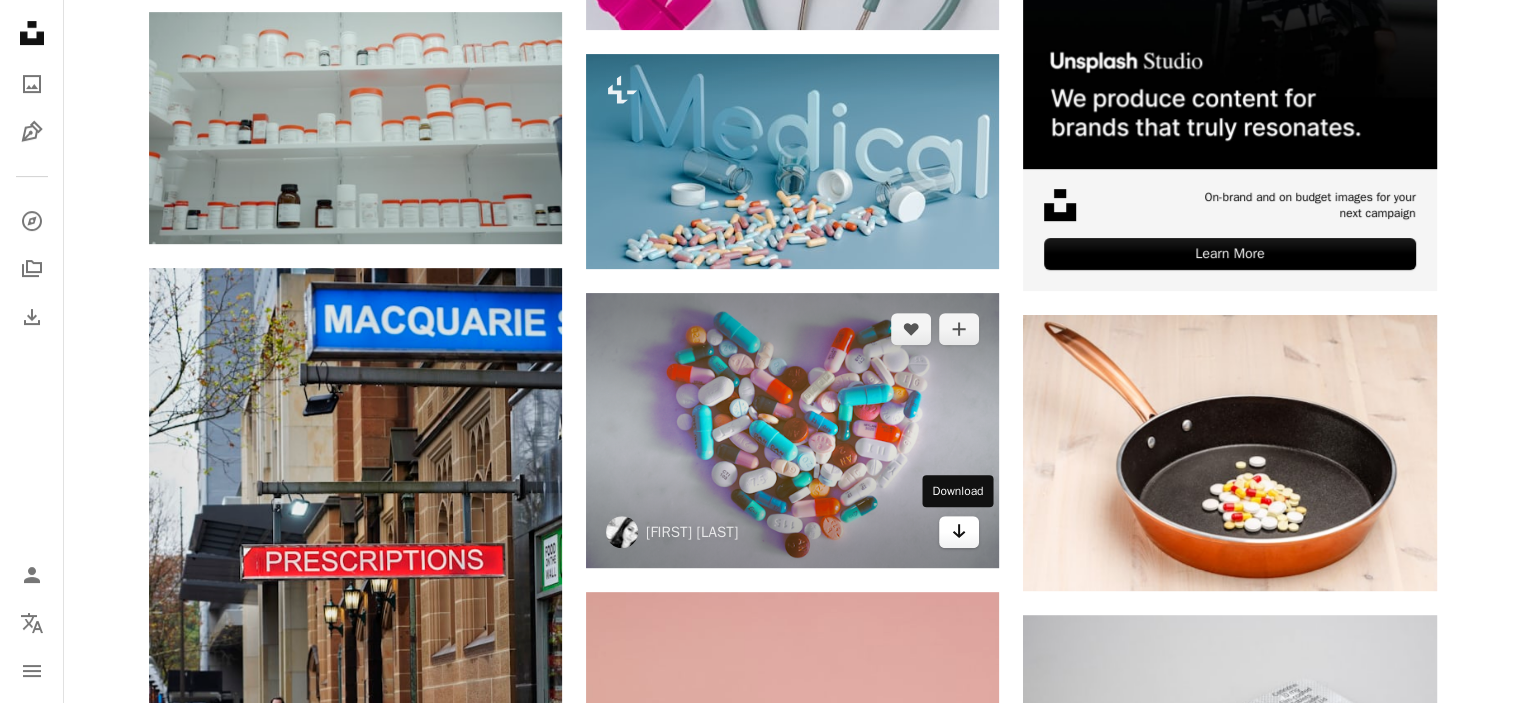 click on "Arrow pointing down" at bounding box center (959, 532) 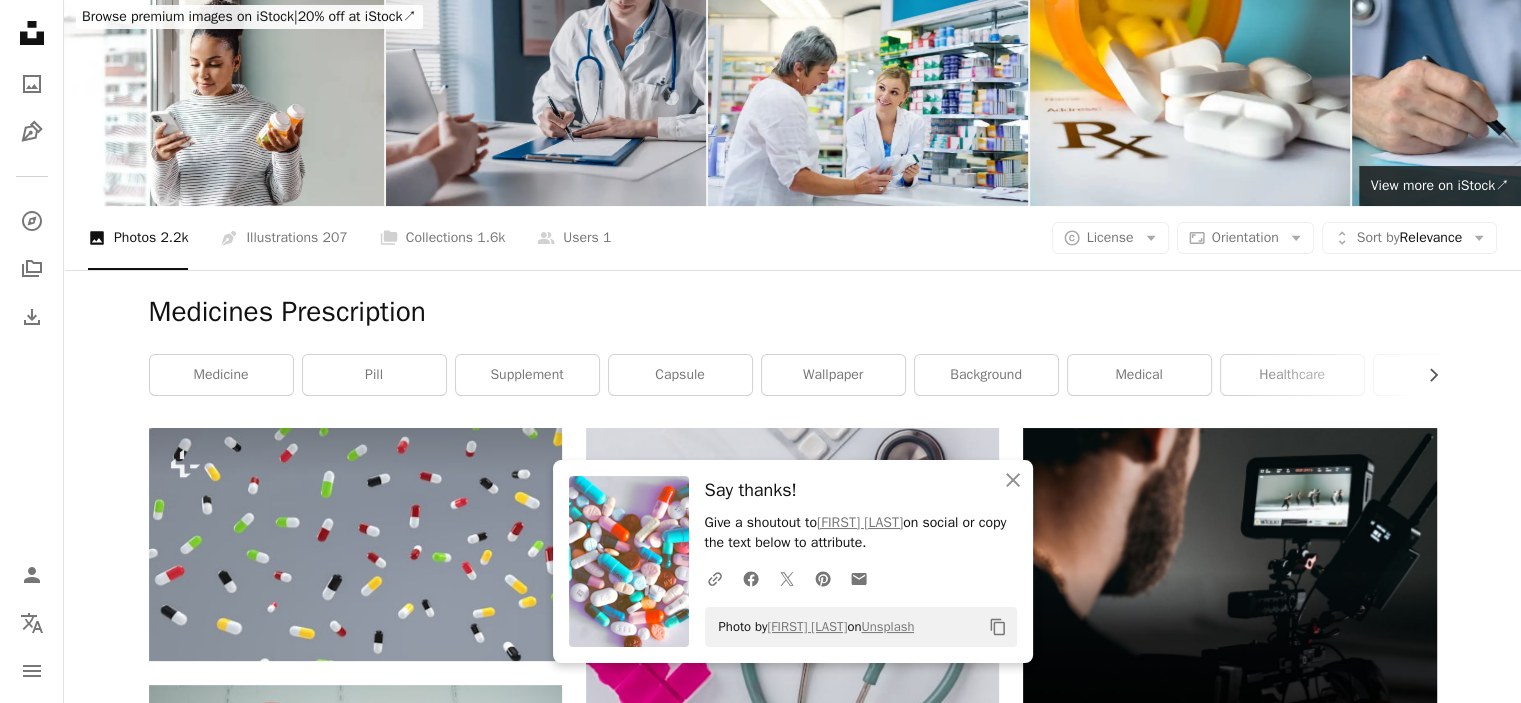 scroll, scrollTop: 0, scrollLeft: 0, axis: both 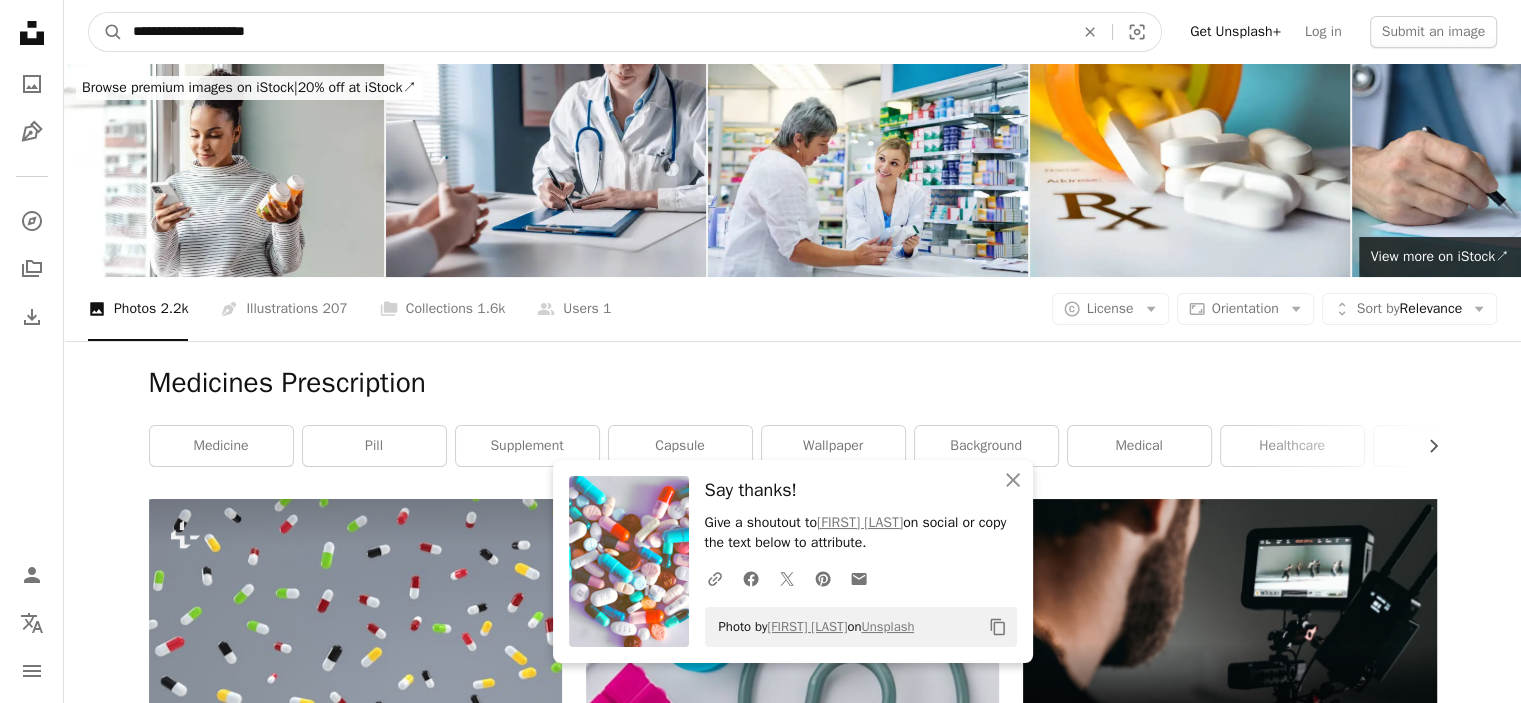 drag, startPoint x: 436, startPoint y: 32, endPoint x: 171, endPoint y: 53, distance: 265.83078 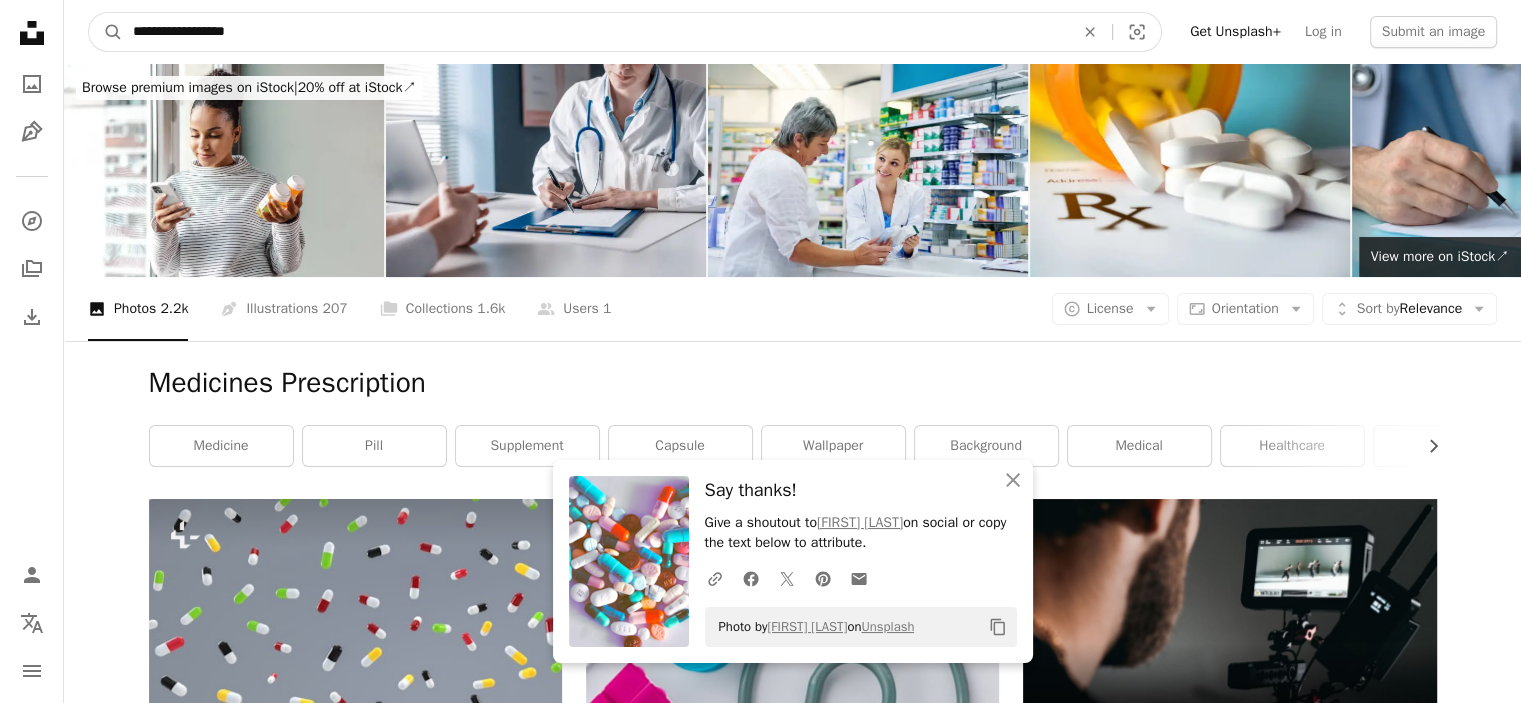 type on "**********" 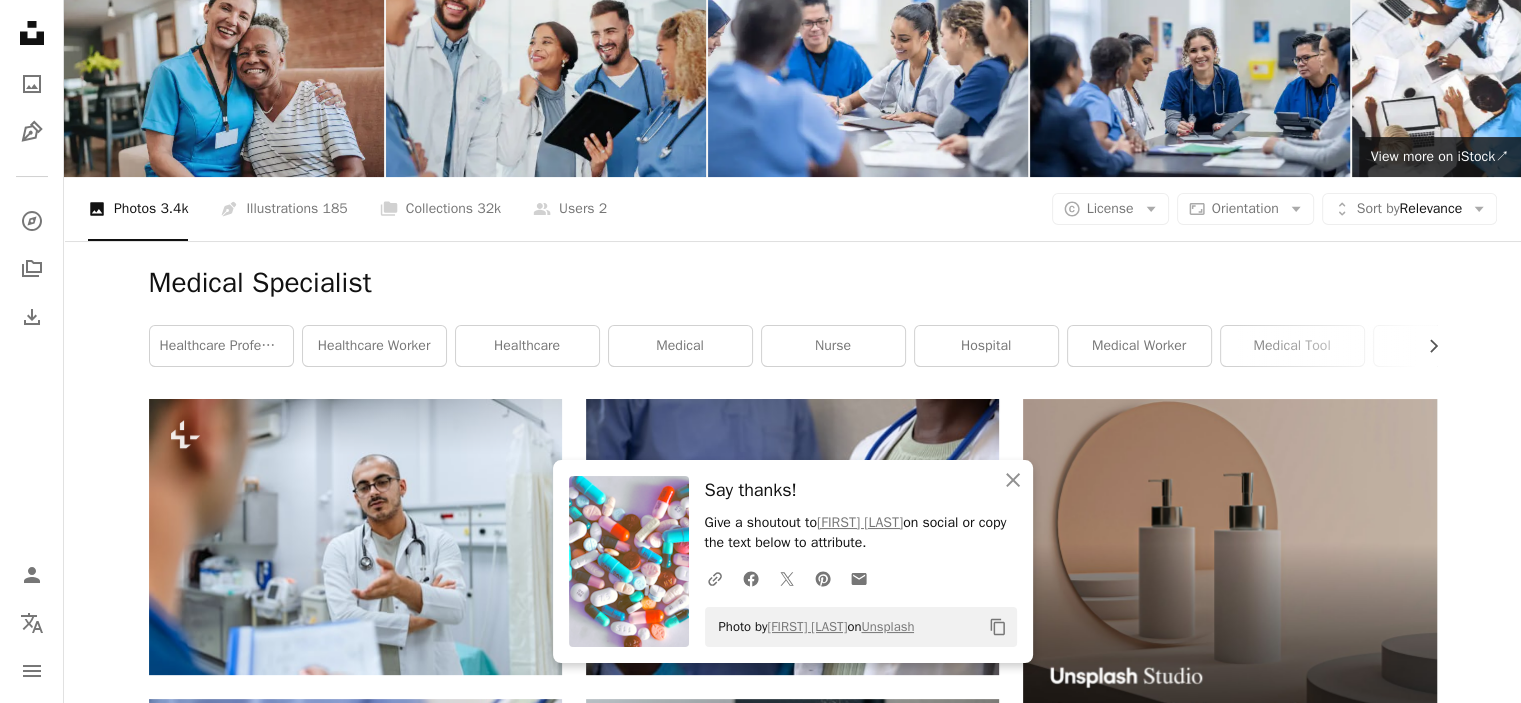 scroll, scrollTop: 0, scrollLeft: 0, axis: both 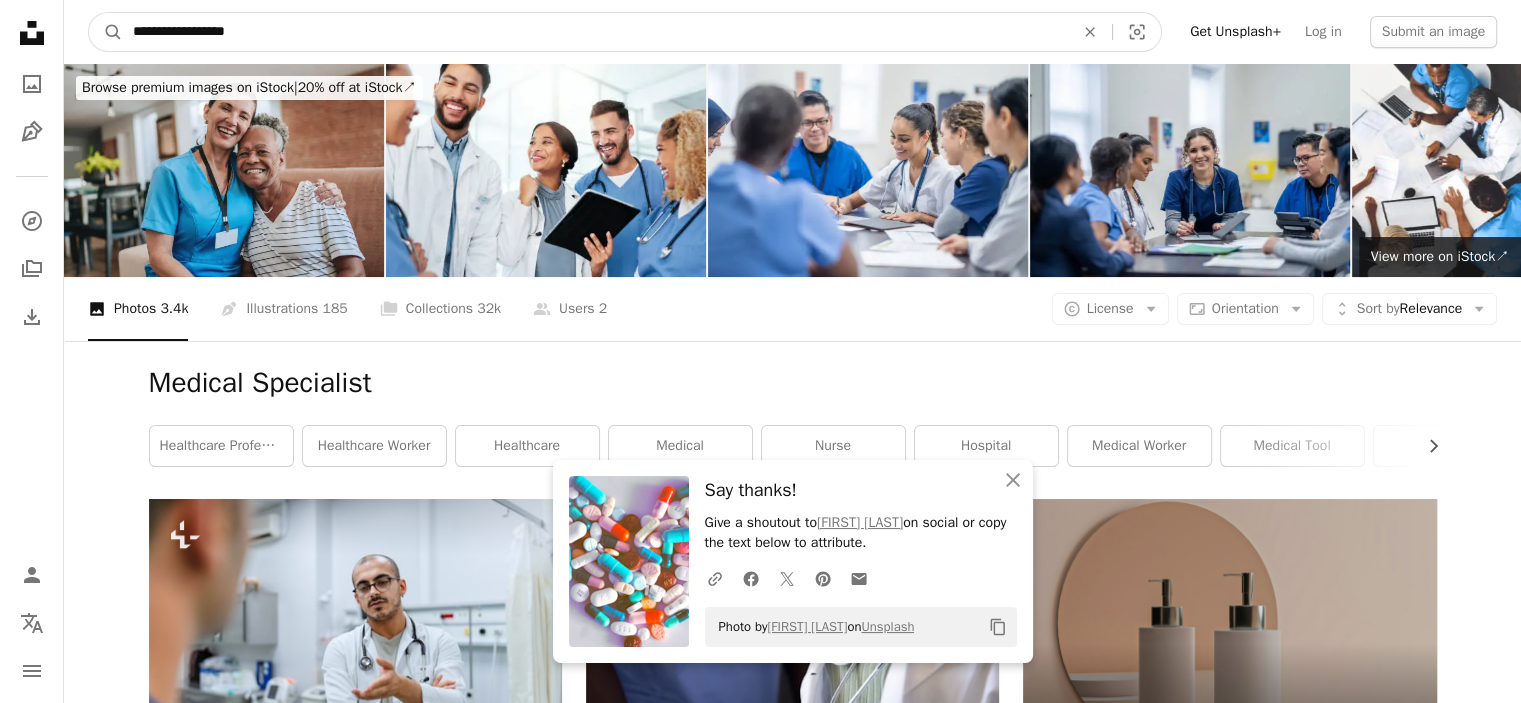 click on "**********" at bounding box center [595, 32] 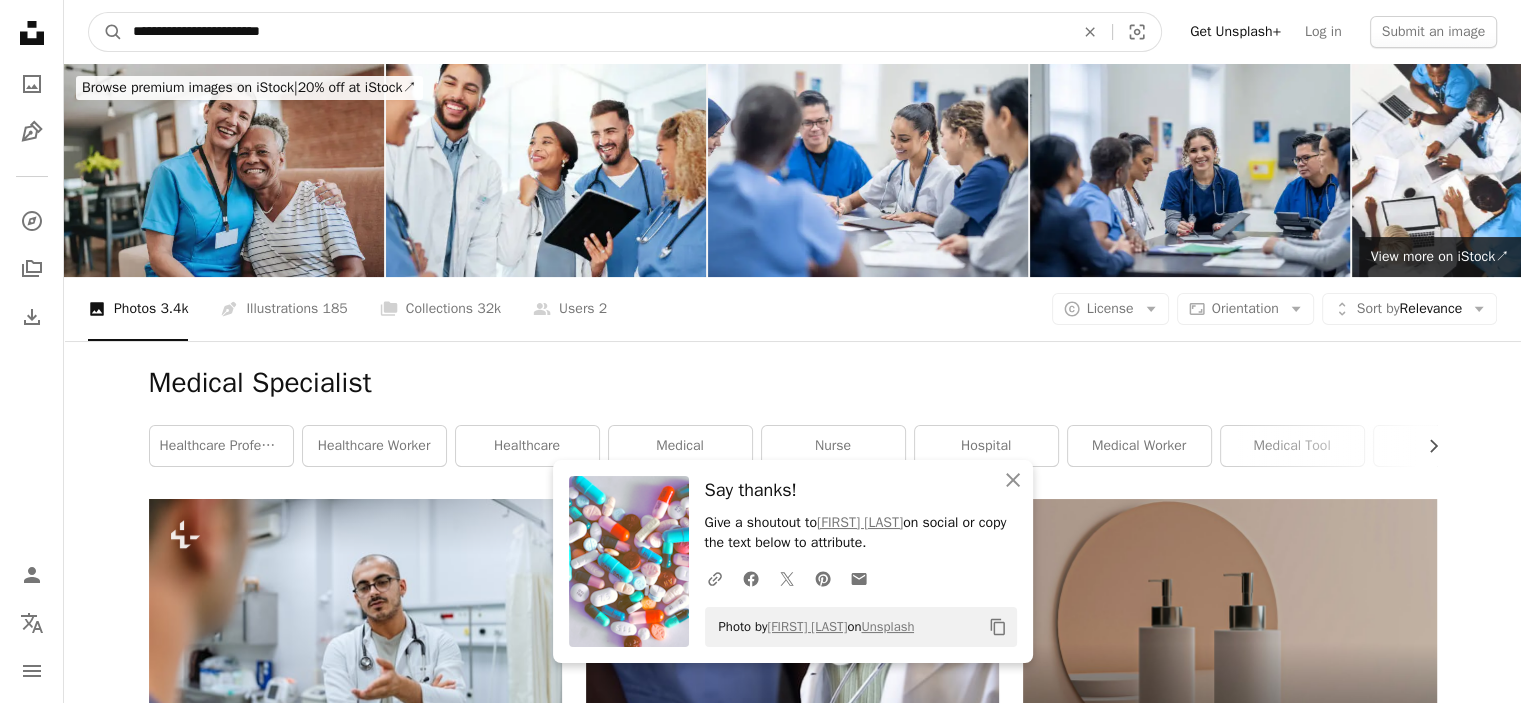 type on "**********" 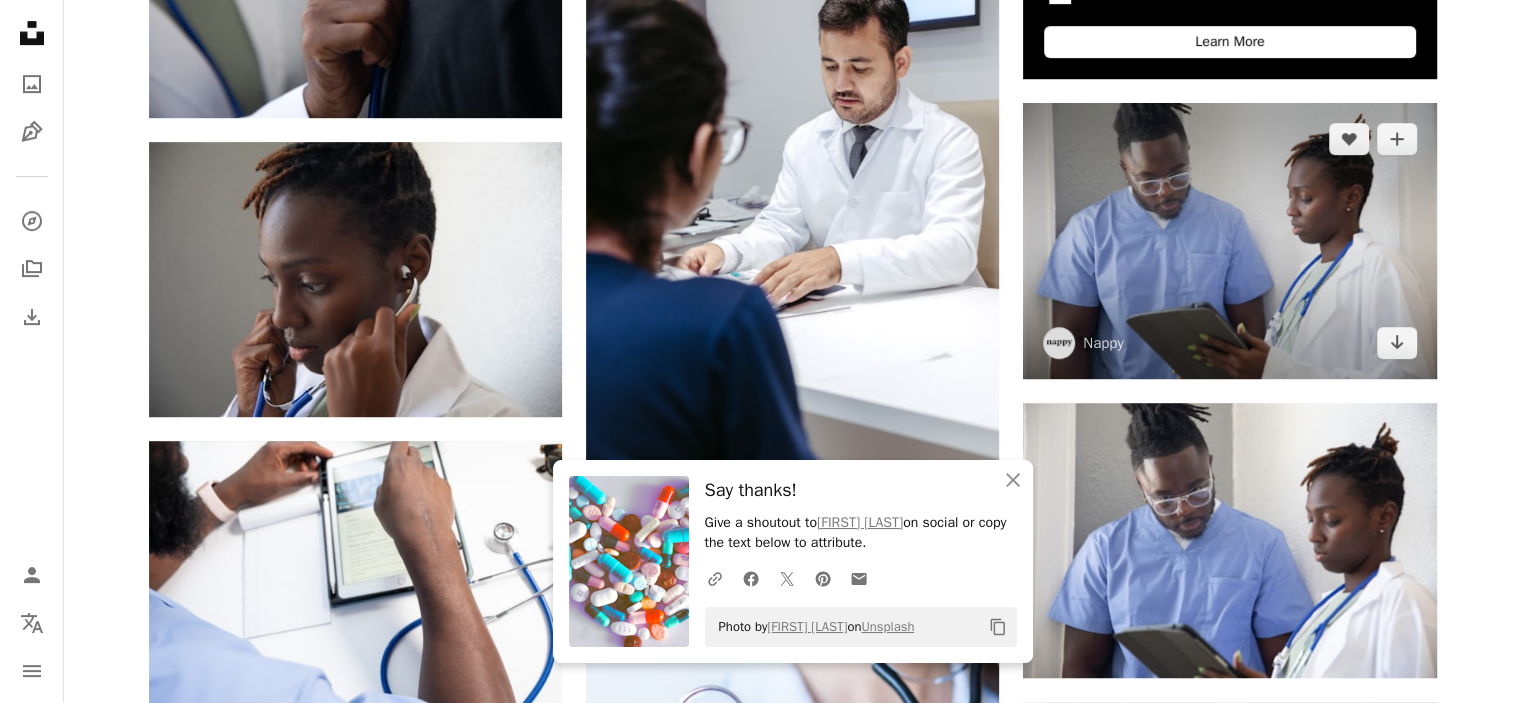 scroll, scrollTop: 1000, scrollLeft: 0, axis: vertical 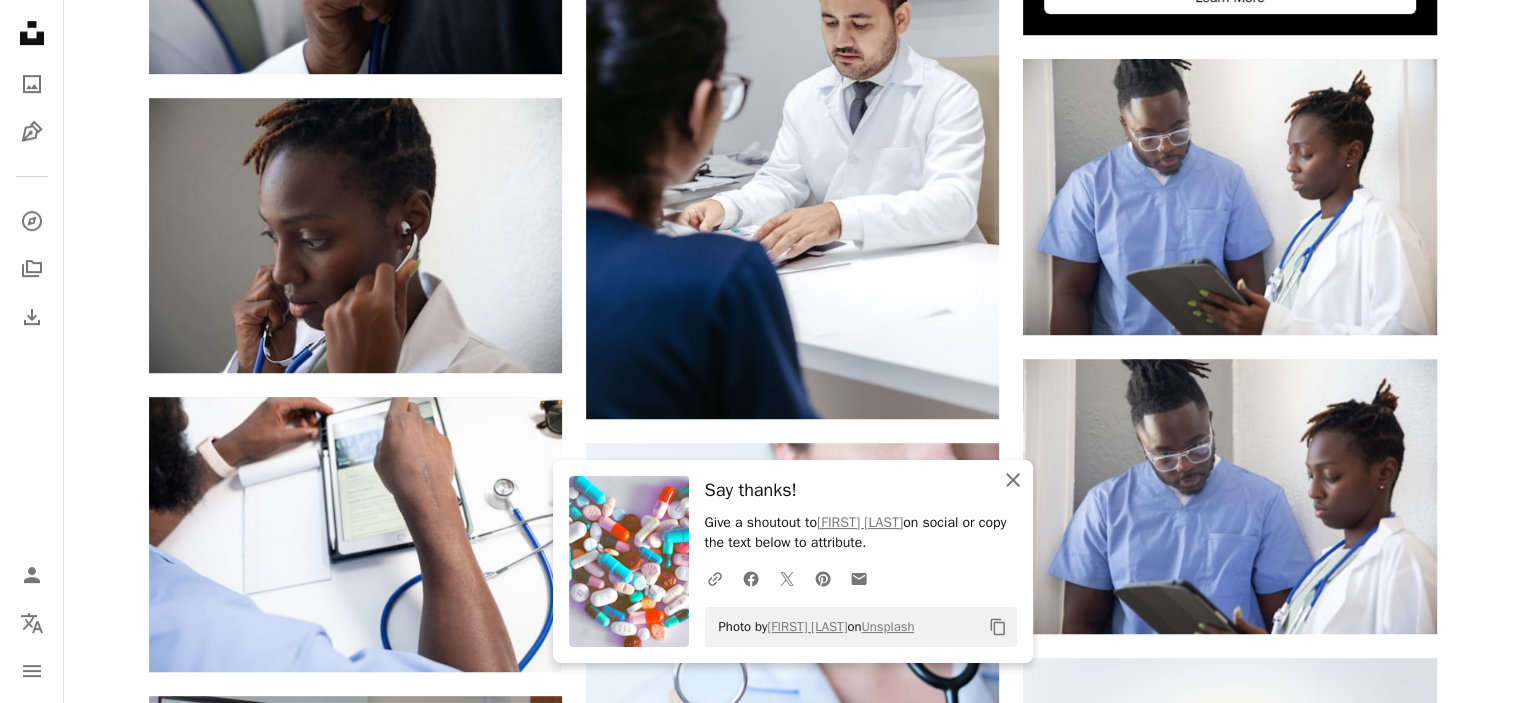 click on "An X shape" 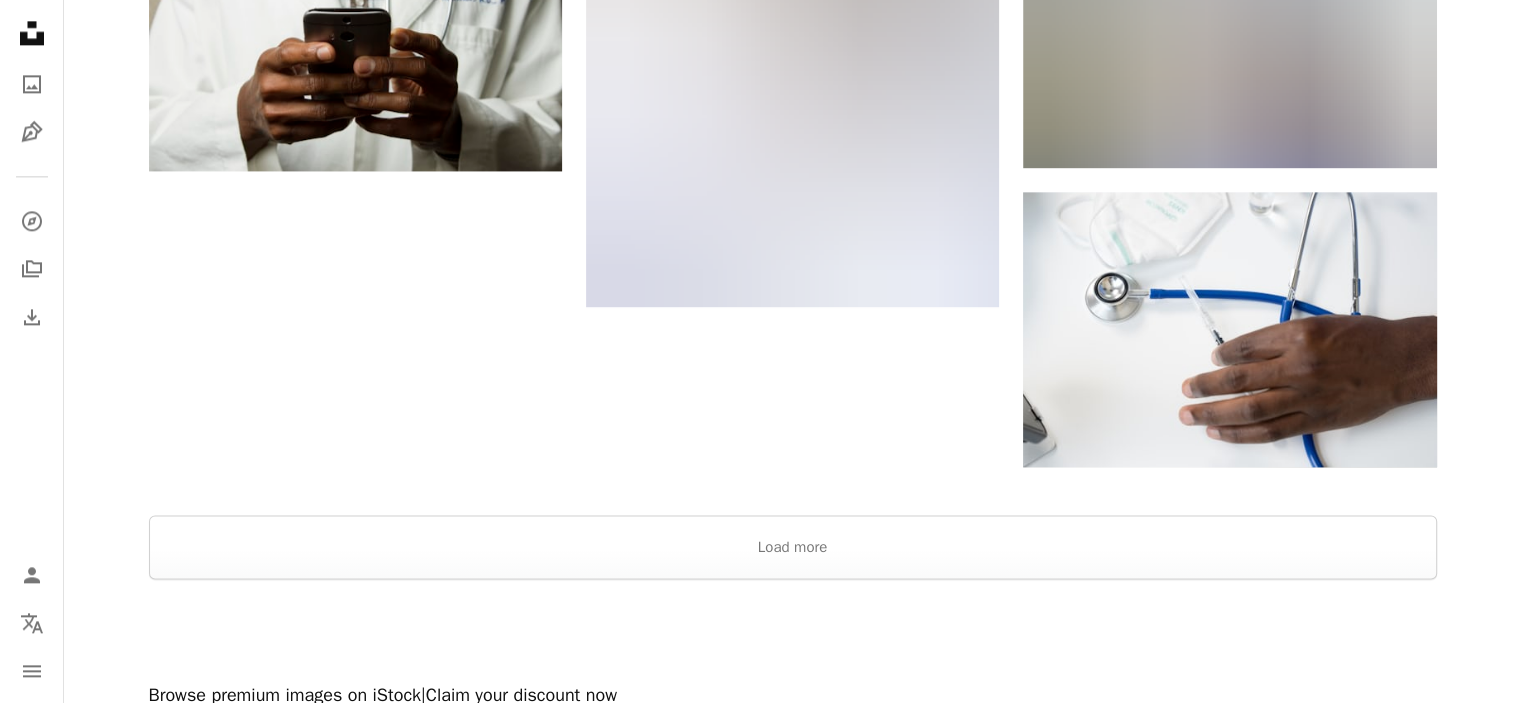 scroll, scrollTop: 2700, scrollLeft: 0, axis: vertical 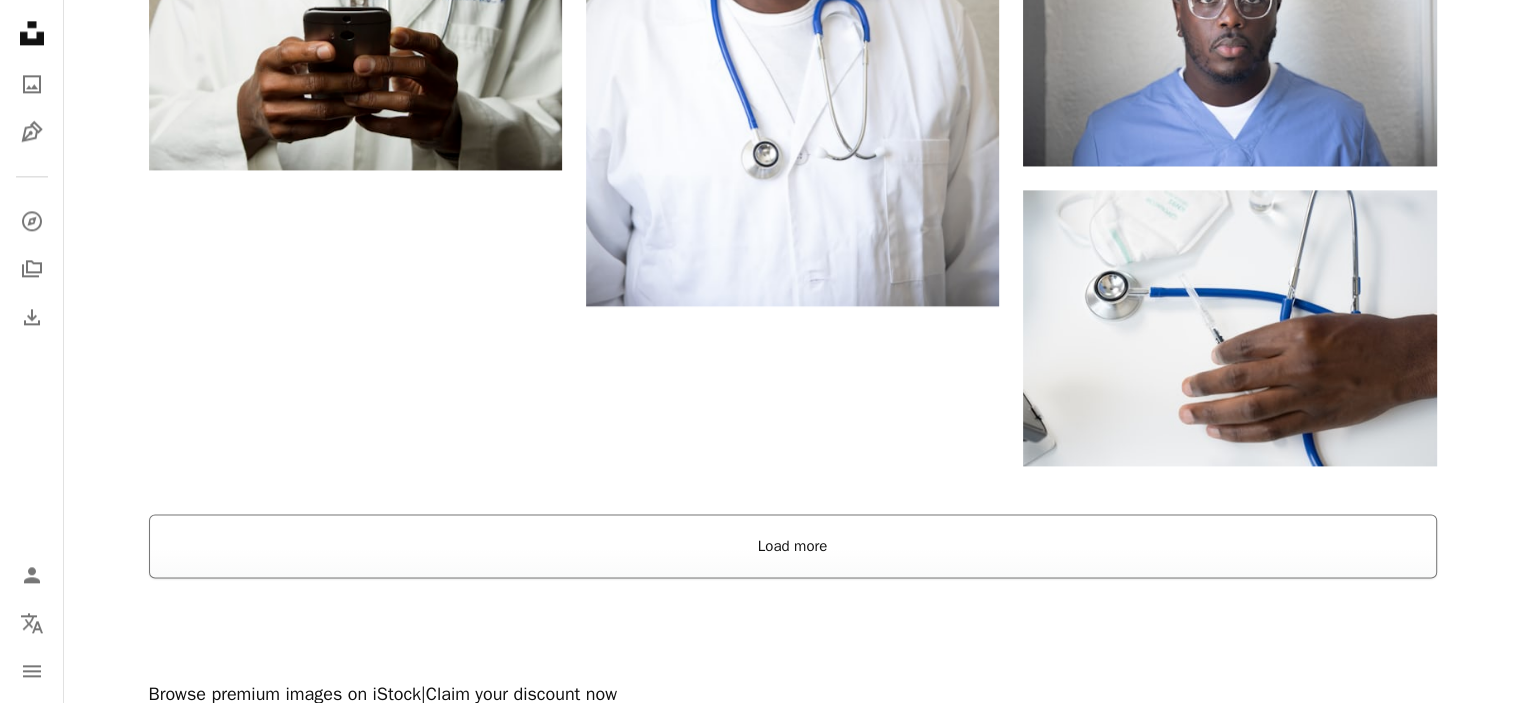 click on "Load more" at bounding box center [793, 546] 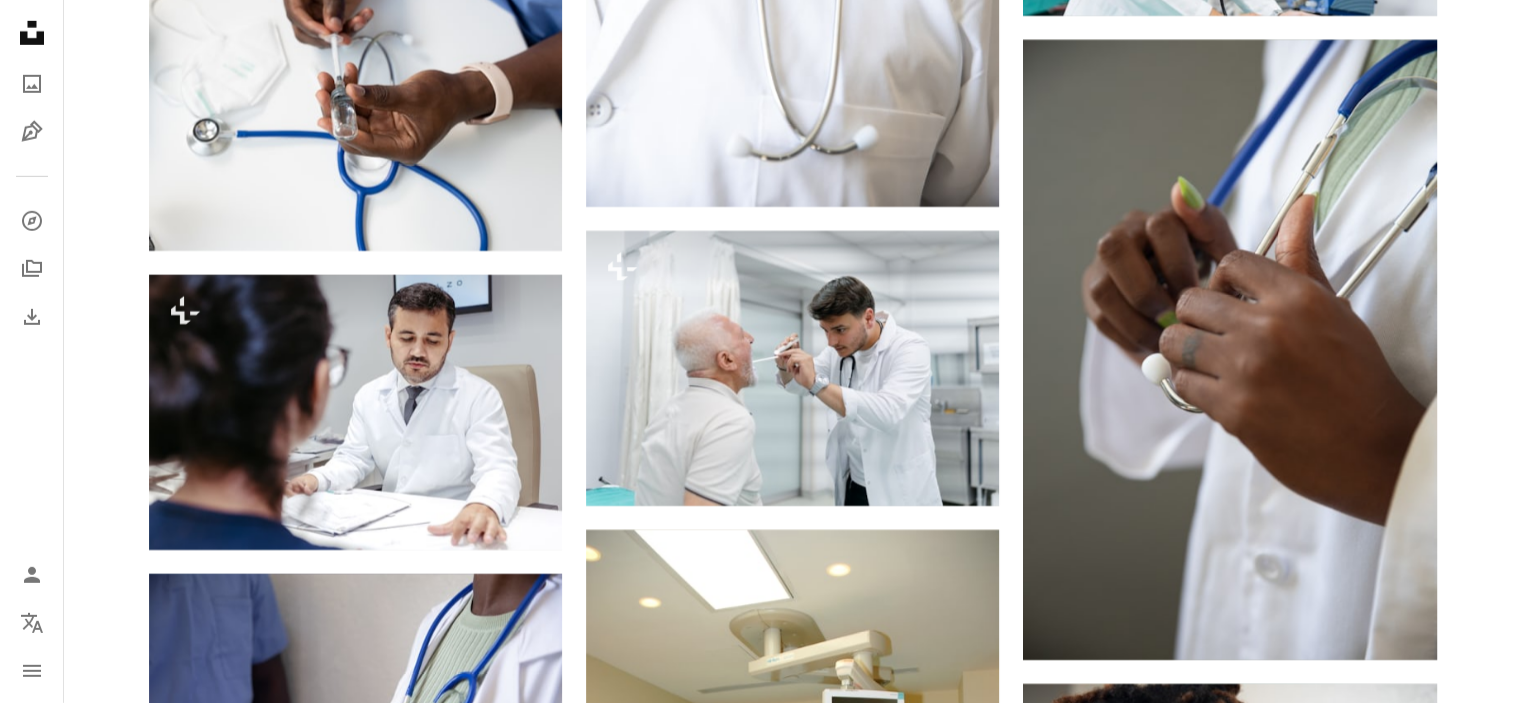 scroll, scrollTop: 6500, scrollLeft: 0, axis: vertical 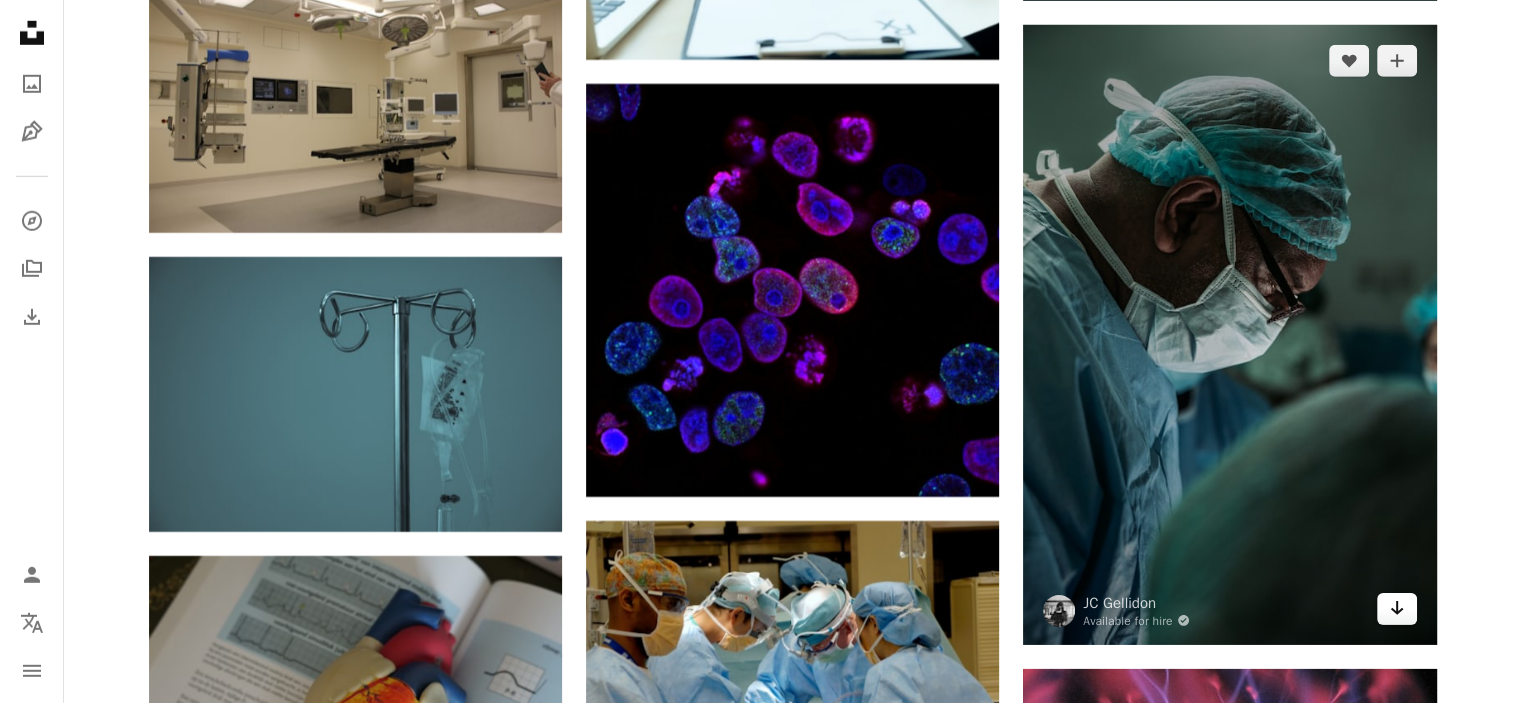 click on "Arrow pointing down" at bounding box center [1397, 609] 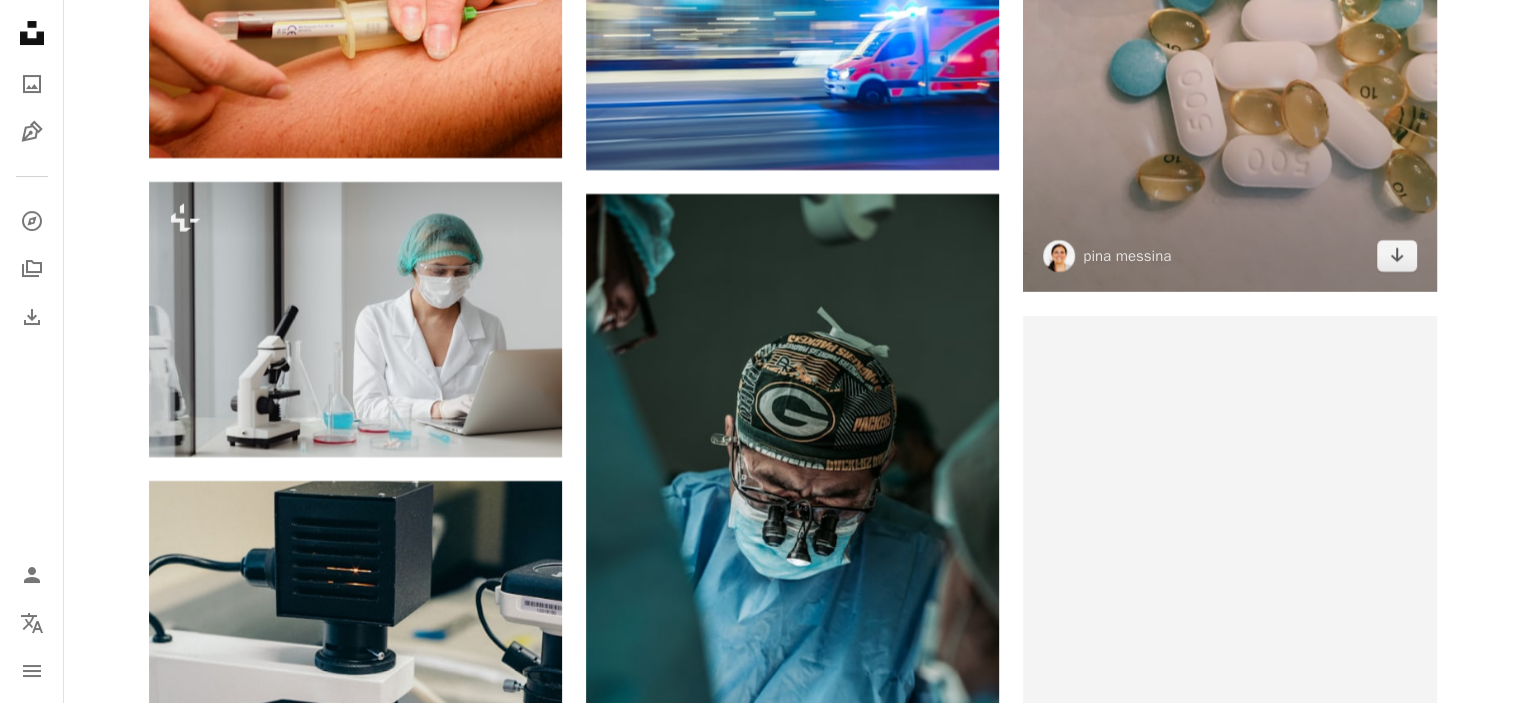 scroll, scrollTop: 8142, scrollLeft: 0, axis: vertical 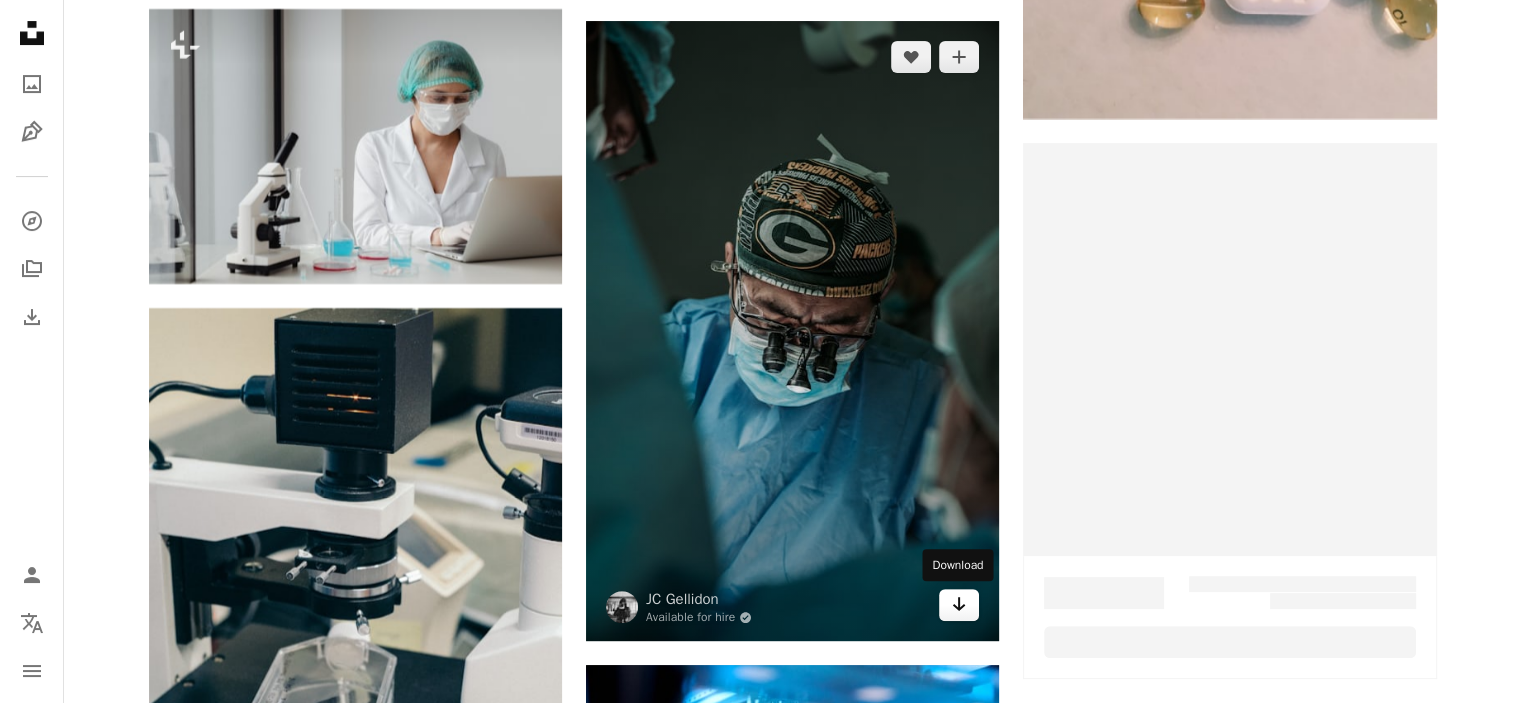 click on "Arrow pointing down" 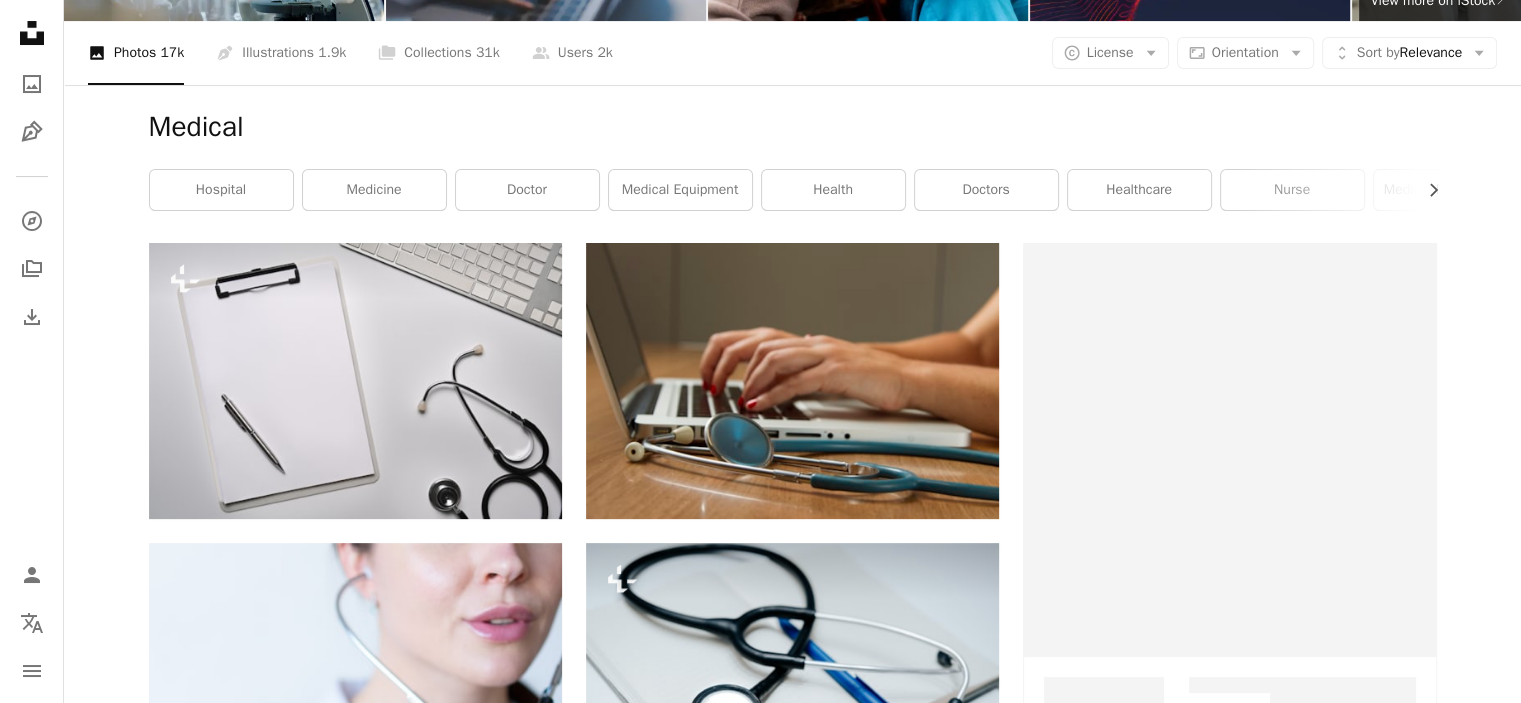 scroll, scrollTop: 0, scrollLeft: 0, axis: both 